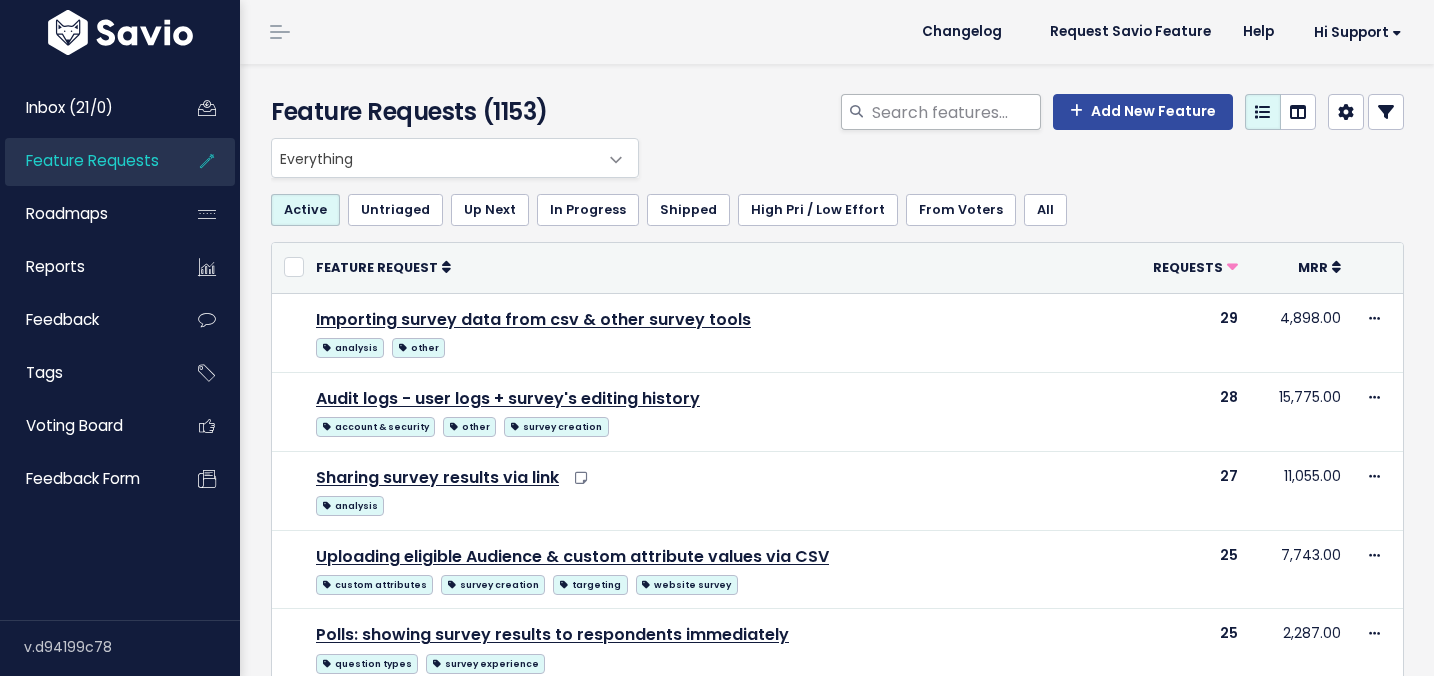 scroll, scrollTop: 0, scrollLeft: 0, axis: both 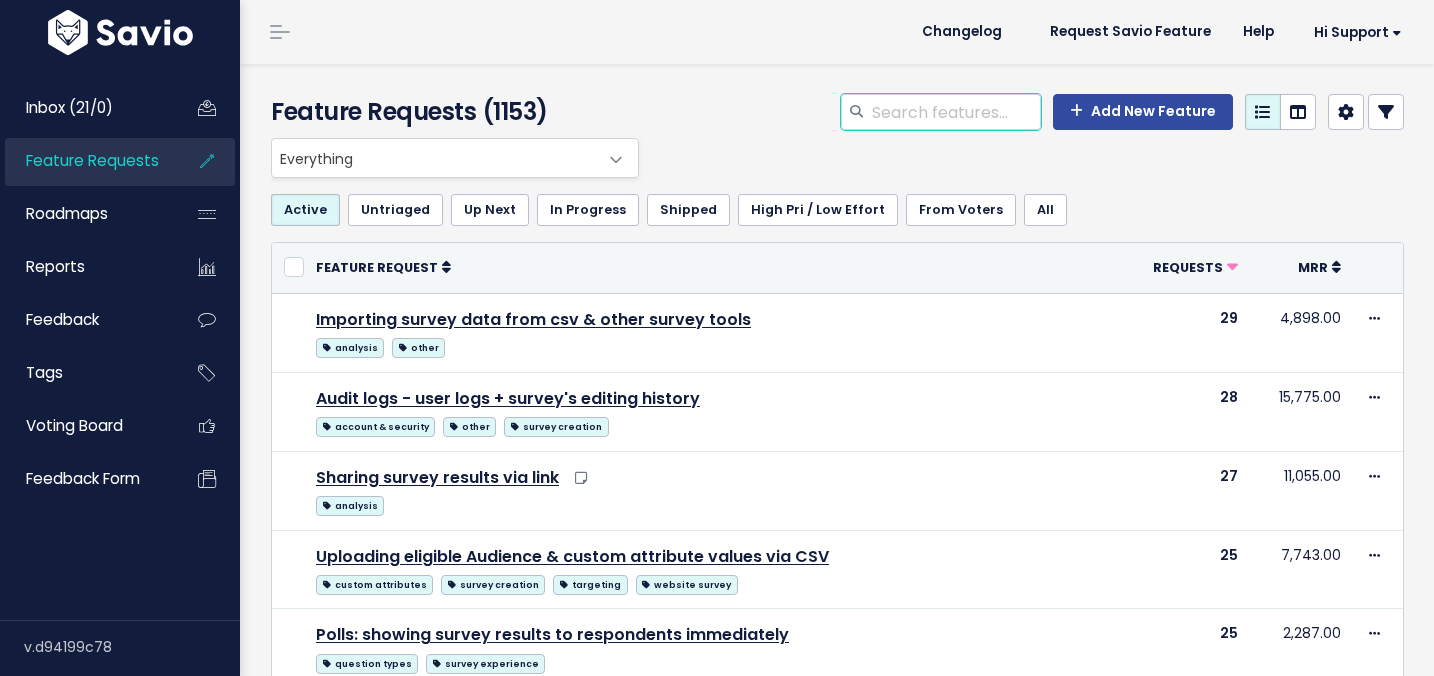 click at bounding box center [955, 112] 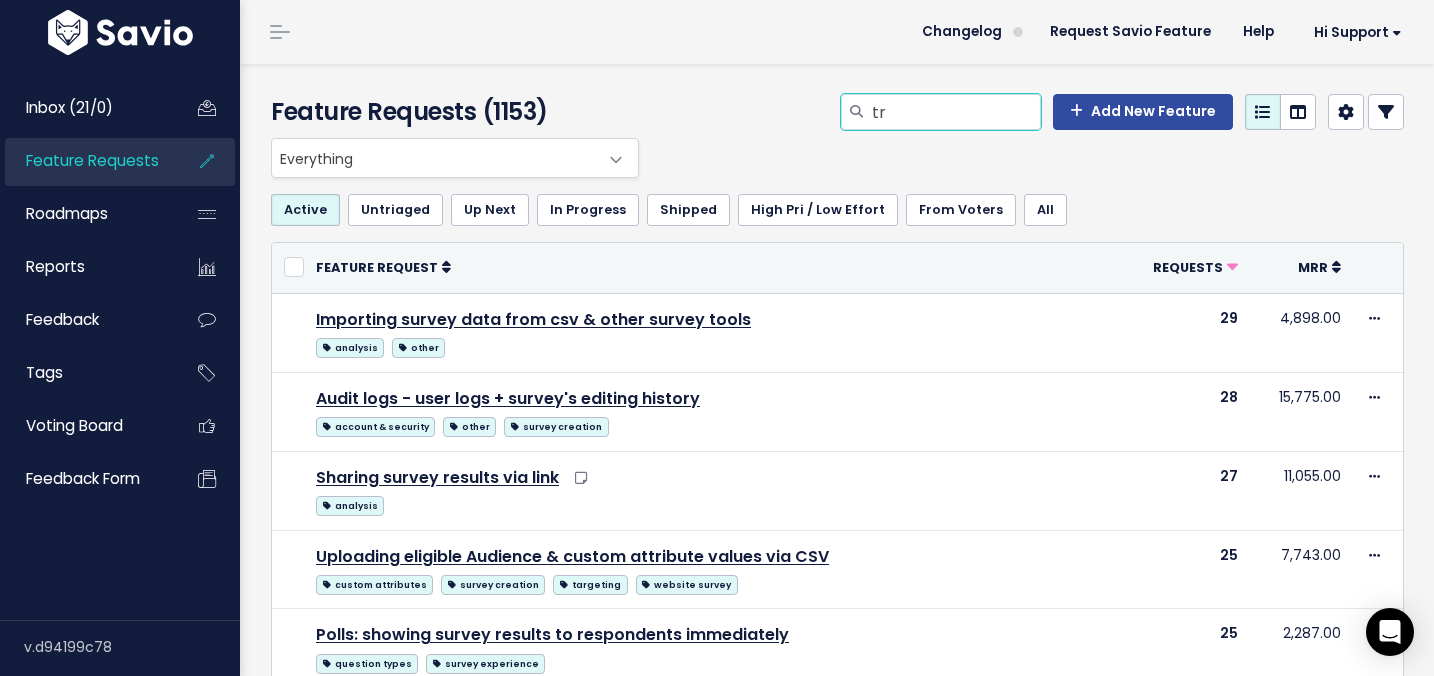 type on "t" 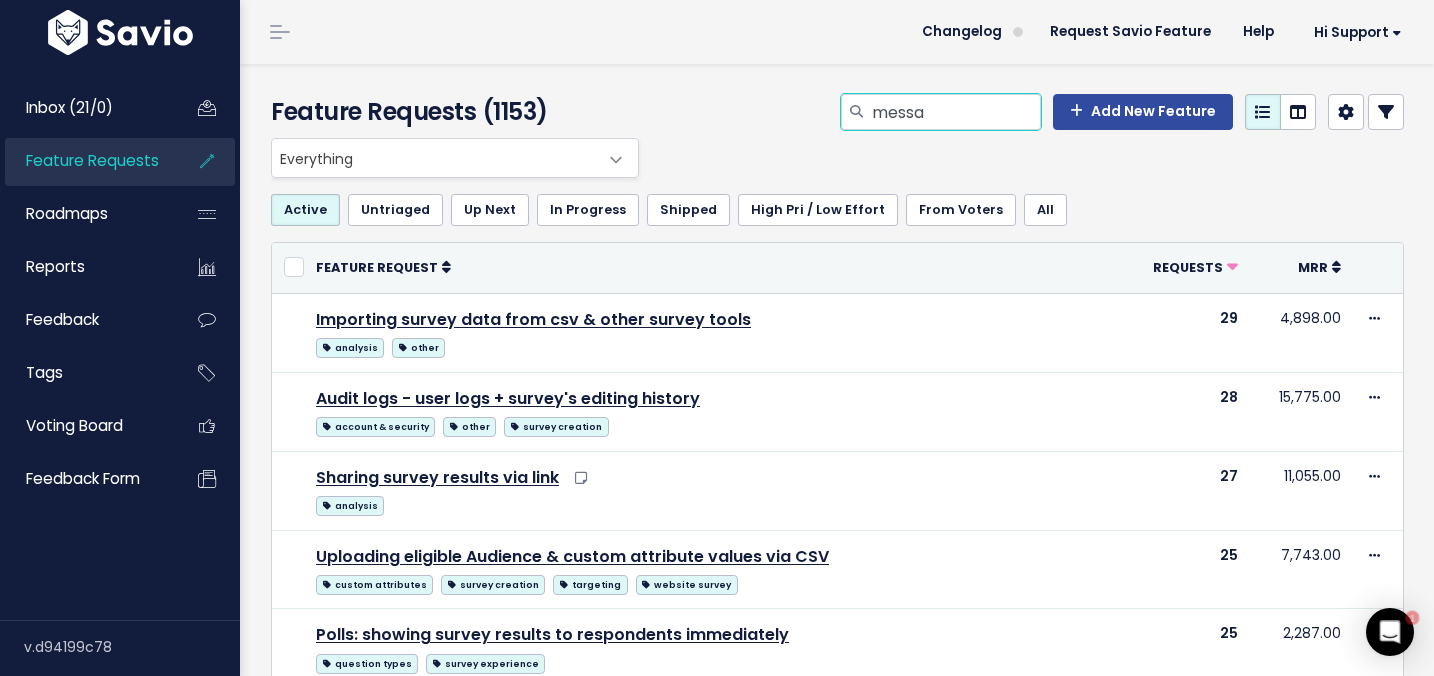 scroll, scrollTop: 0, scrollLeft: 0, axis: both 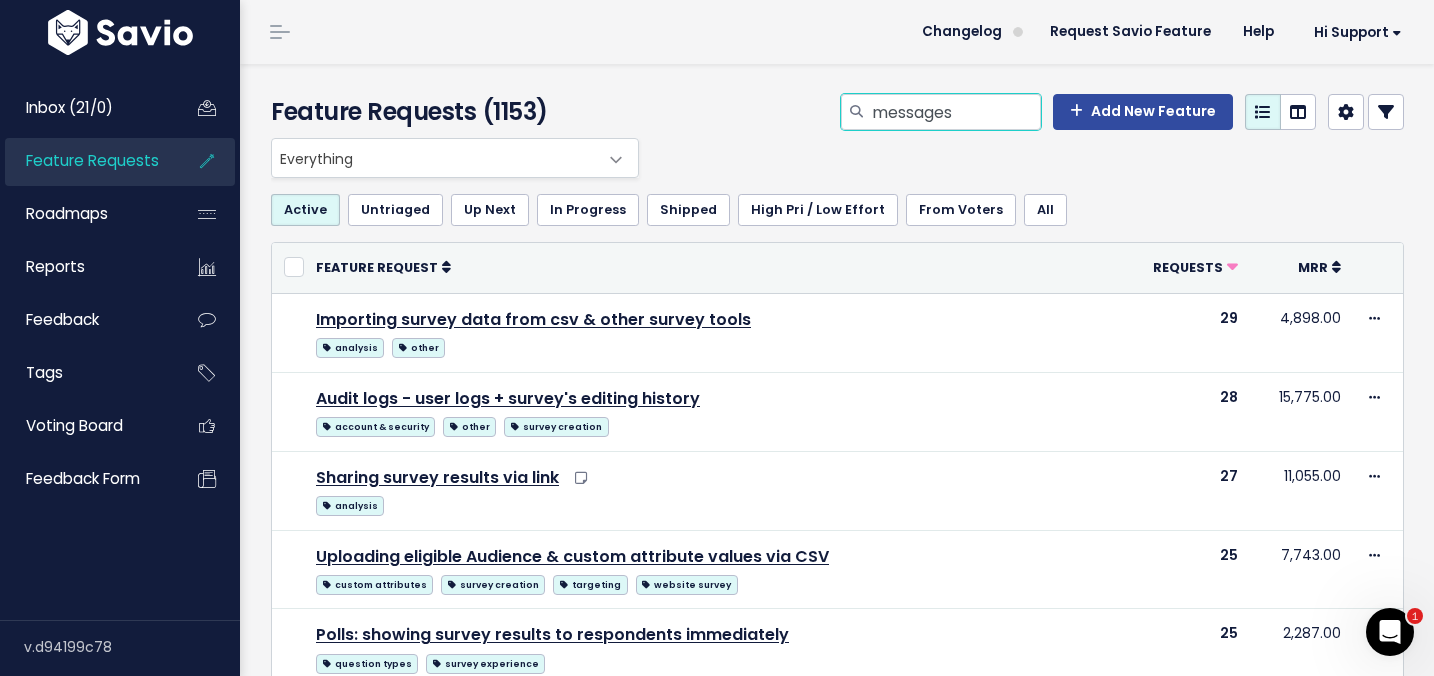 type on "messages" 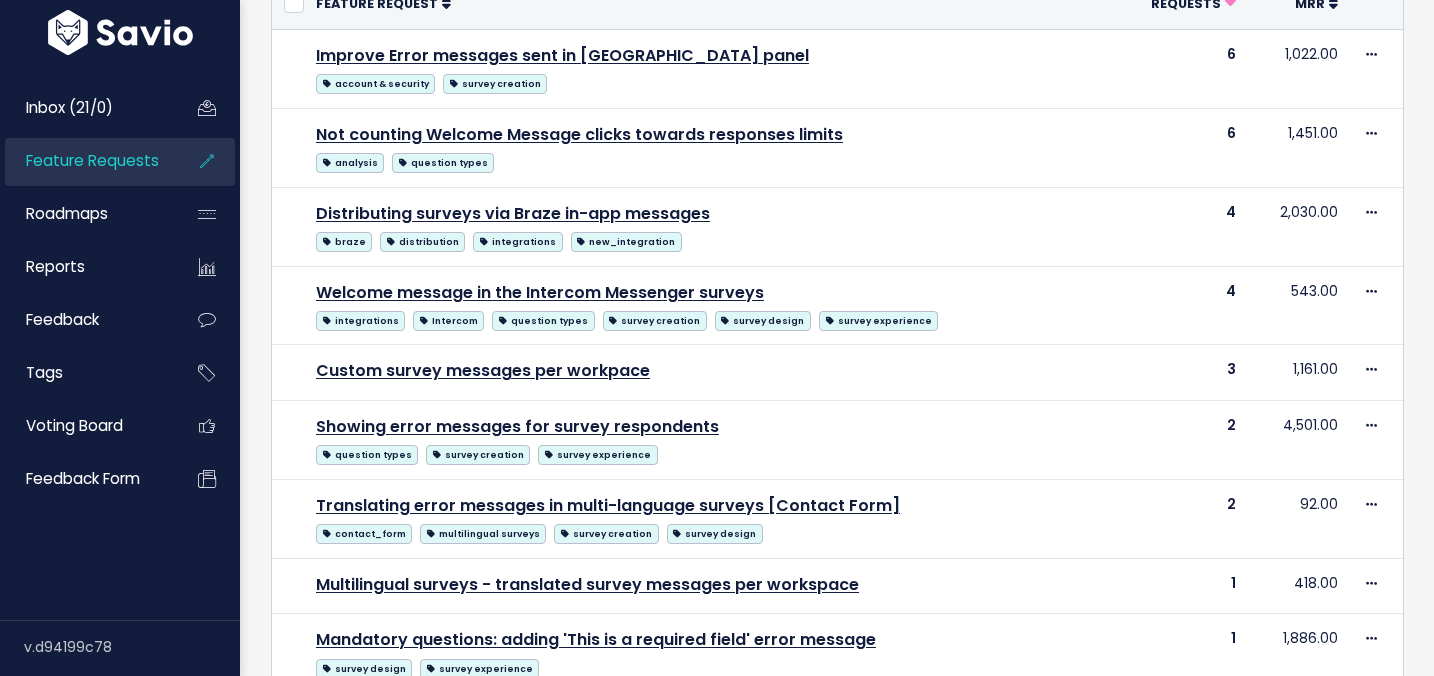 scroll, scrollTop: 291, scrollLeft: 0, axis: vertical 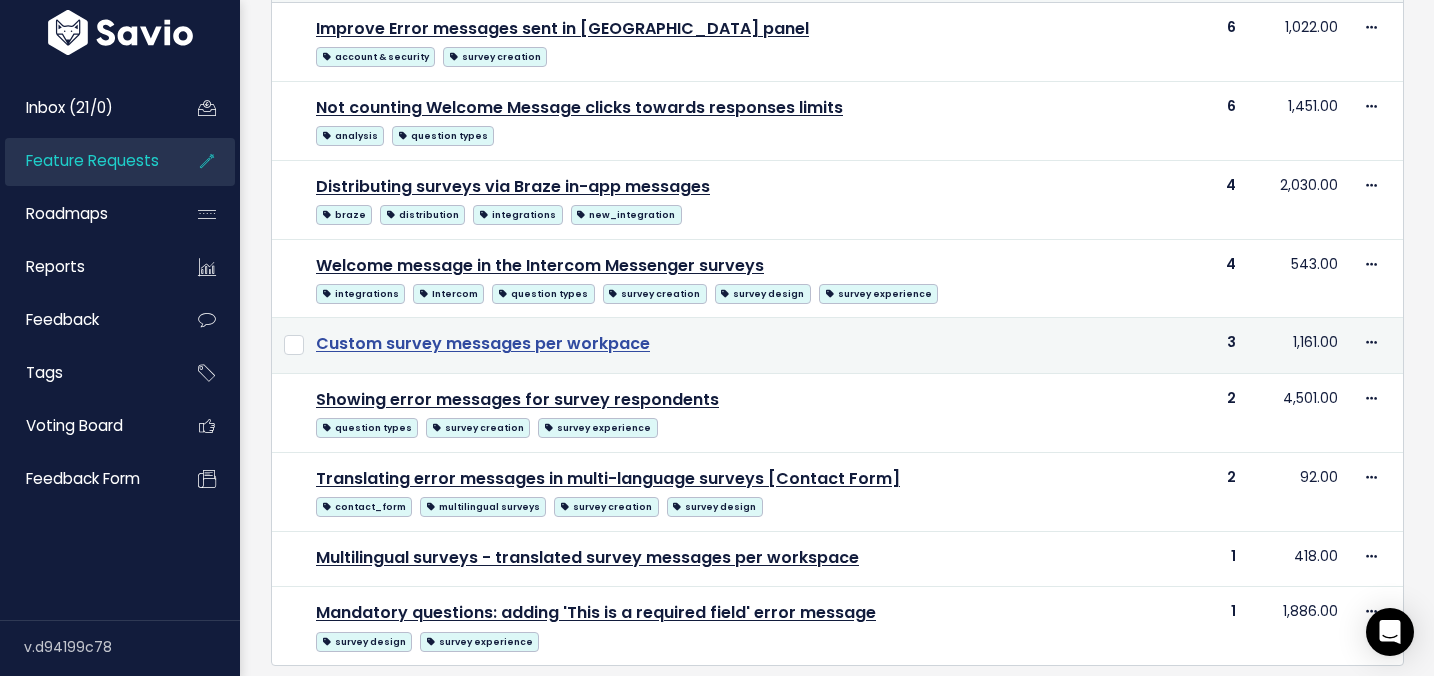 click on "Custom survey messages per workpace" at bounding box center (483, 343) 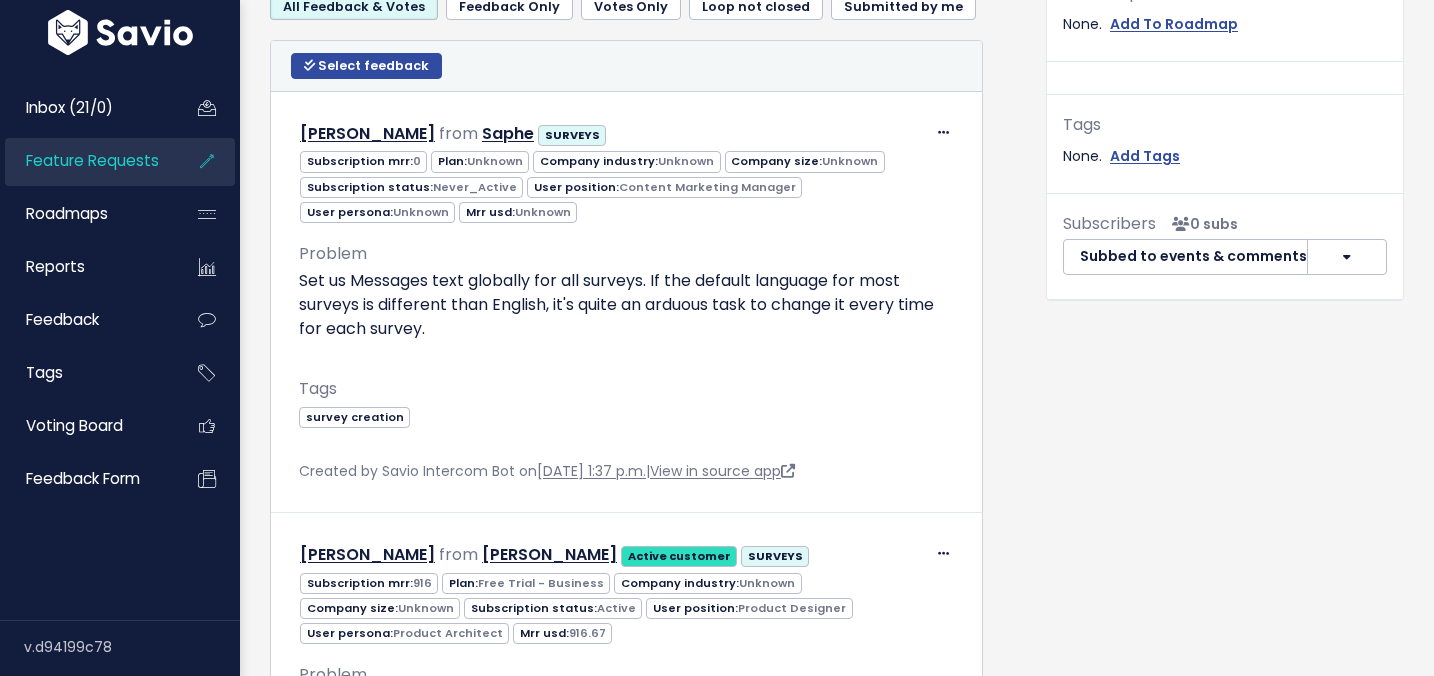 scroll, scrollTop: 769, scrollLeft: 0, axis: vertical 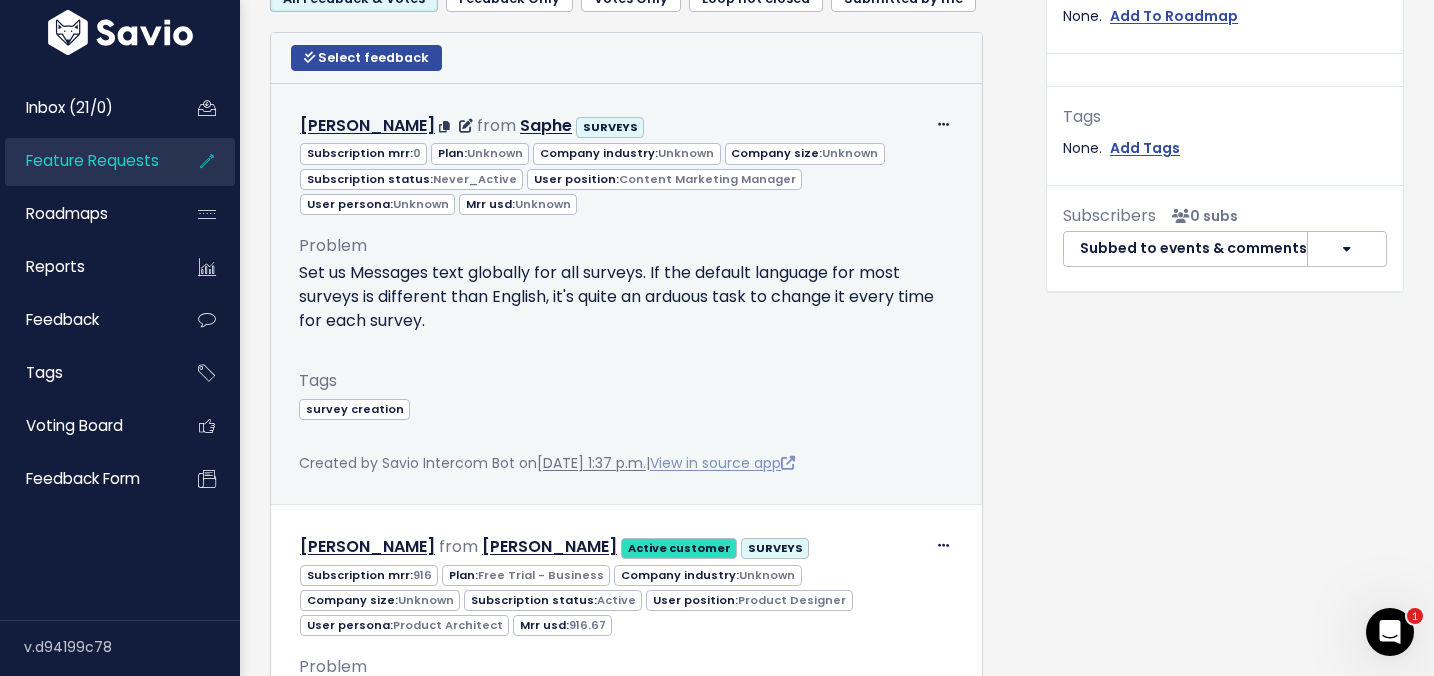 click on "View in source app" at bounding box center [722, 463] 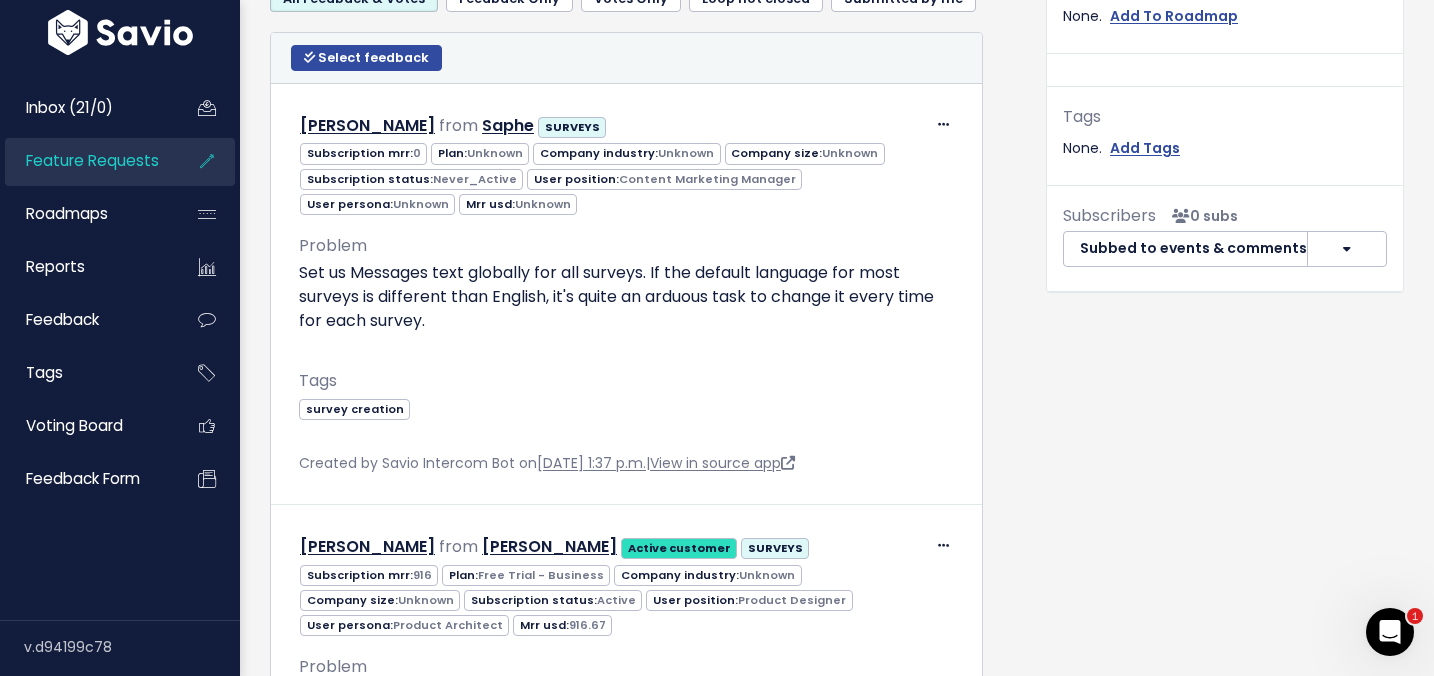 click on "Description
No description yet.
Comments ( 0 )
Add a comment...
| | | | Add a comment... xxxxxxxxxx
These are never shown publicly.
Add a Comment
or
cancel
Insights
Create insights from your feedback" at bounding box center [643, 374] 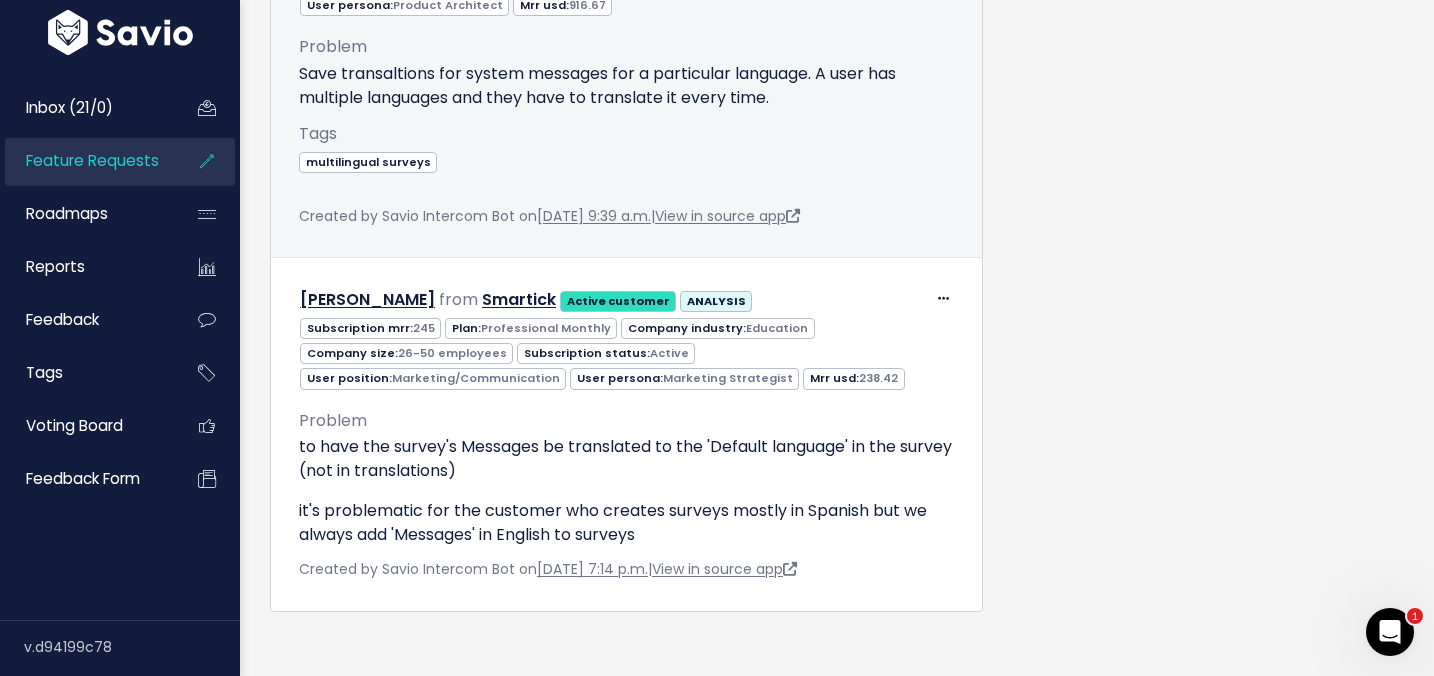 scroll, scrollTop: 1412, scrollLeft: 0, axis: vertical 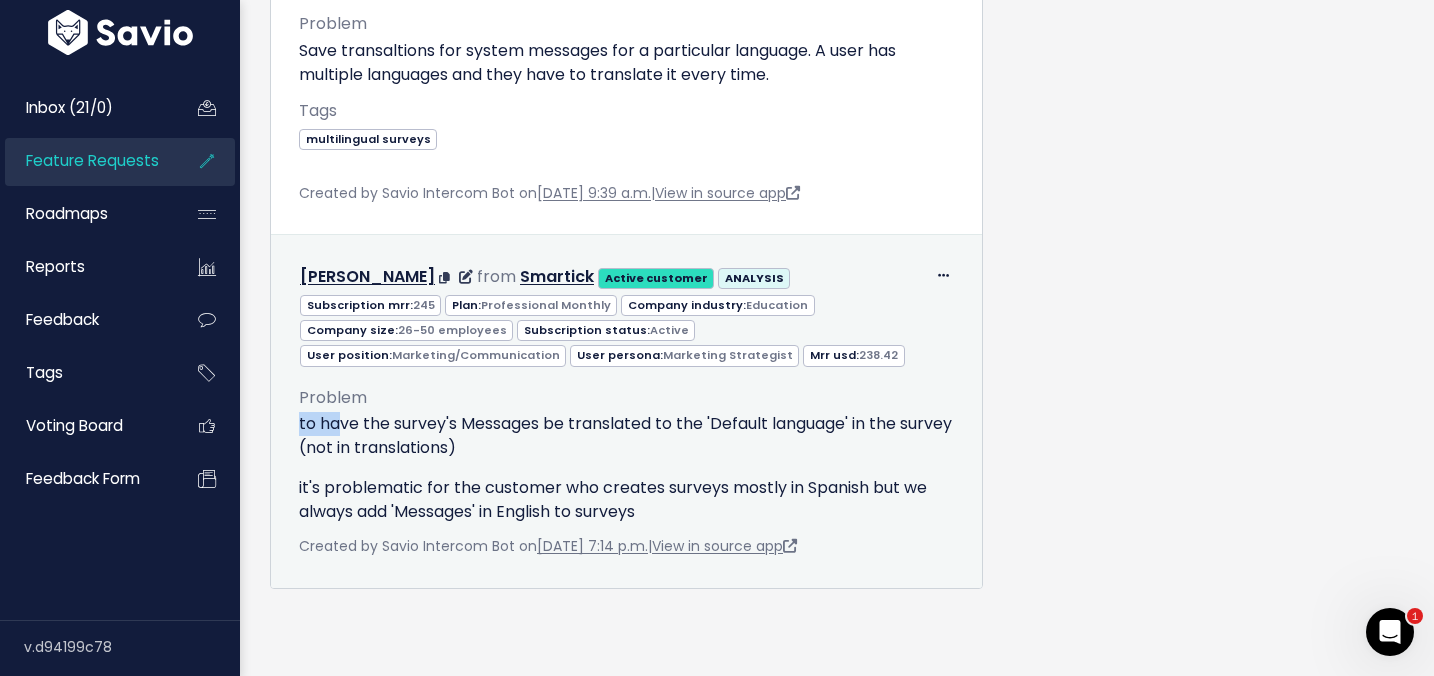 drag, startPoint x: 300, startPoint y: 427, endPoint x: 335, endPoint y: 425, distance: 35.057095 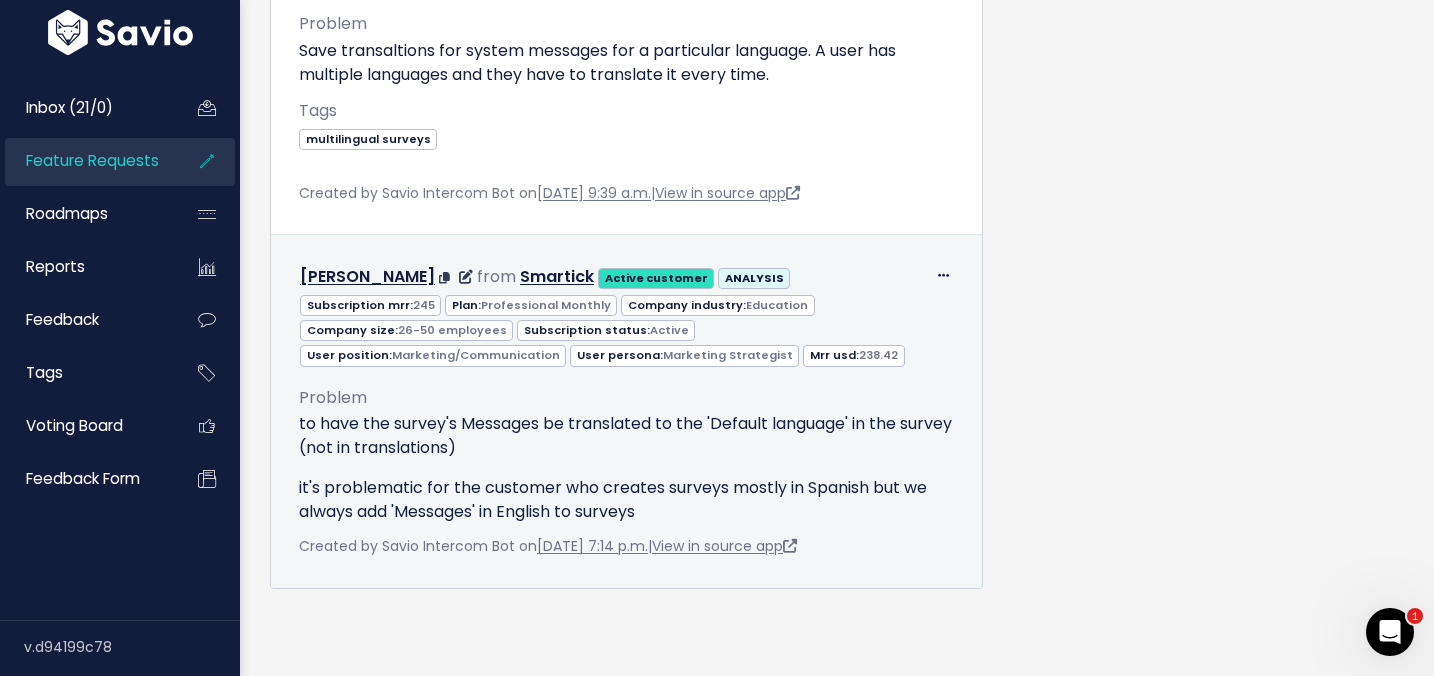click on "to have the survey's Messages be translated to the 'Default language' in the survey (not in translations)" at bounding box center [626, 436] 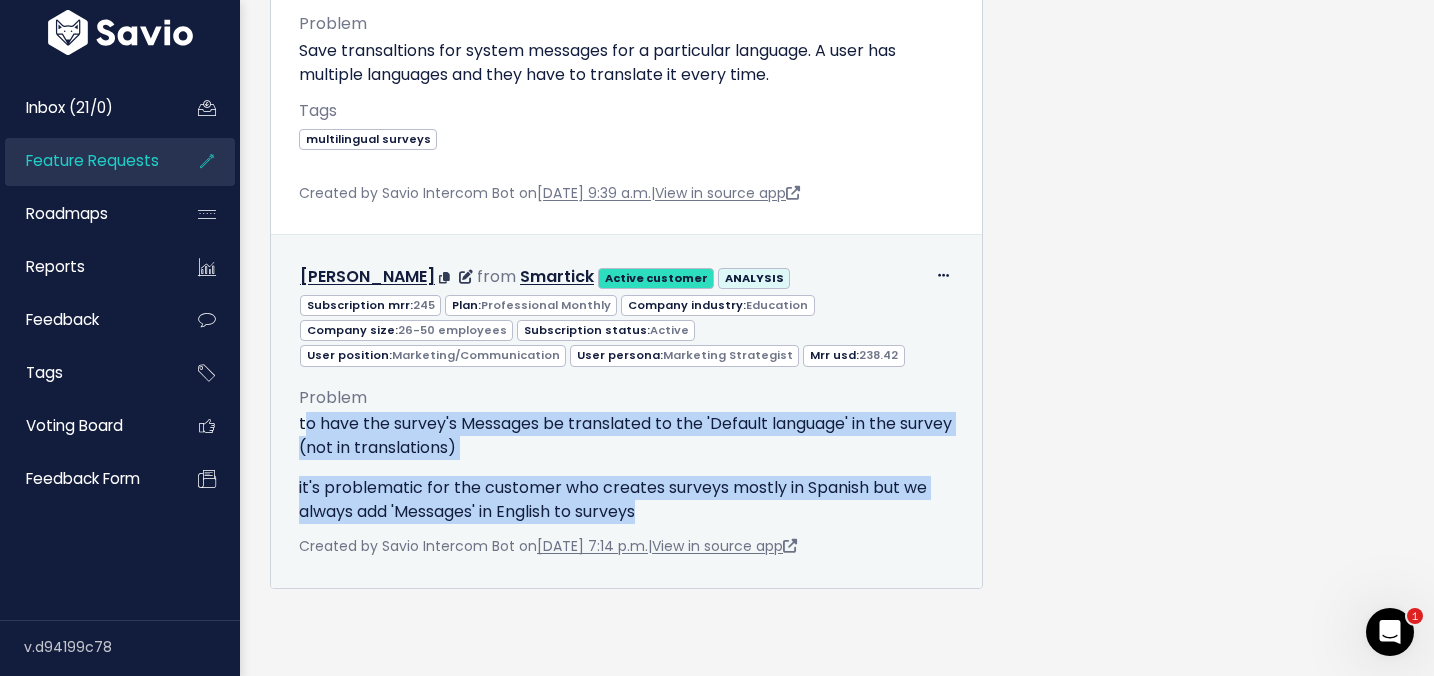 drag, startPoint x: 302, startPoint y: 417, endPoint x: 715, endPoint y: 509, distance: 423.12292 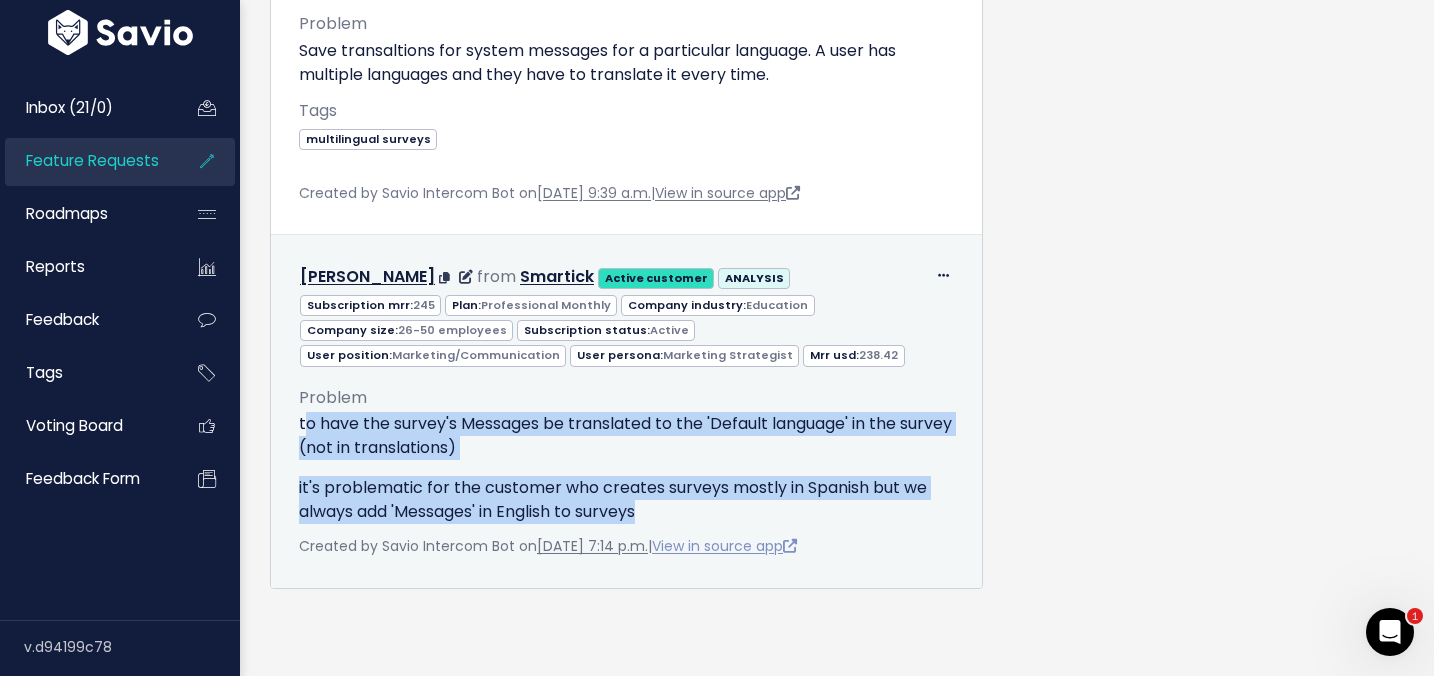 click on "View in source app" at bounding box center (724, 546) 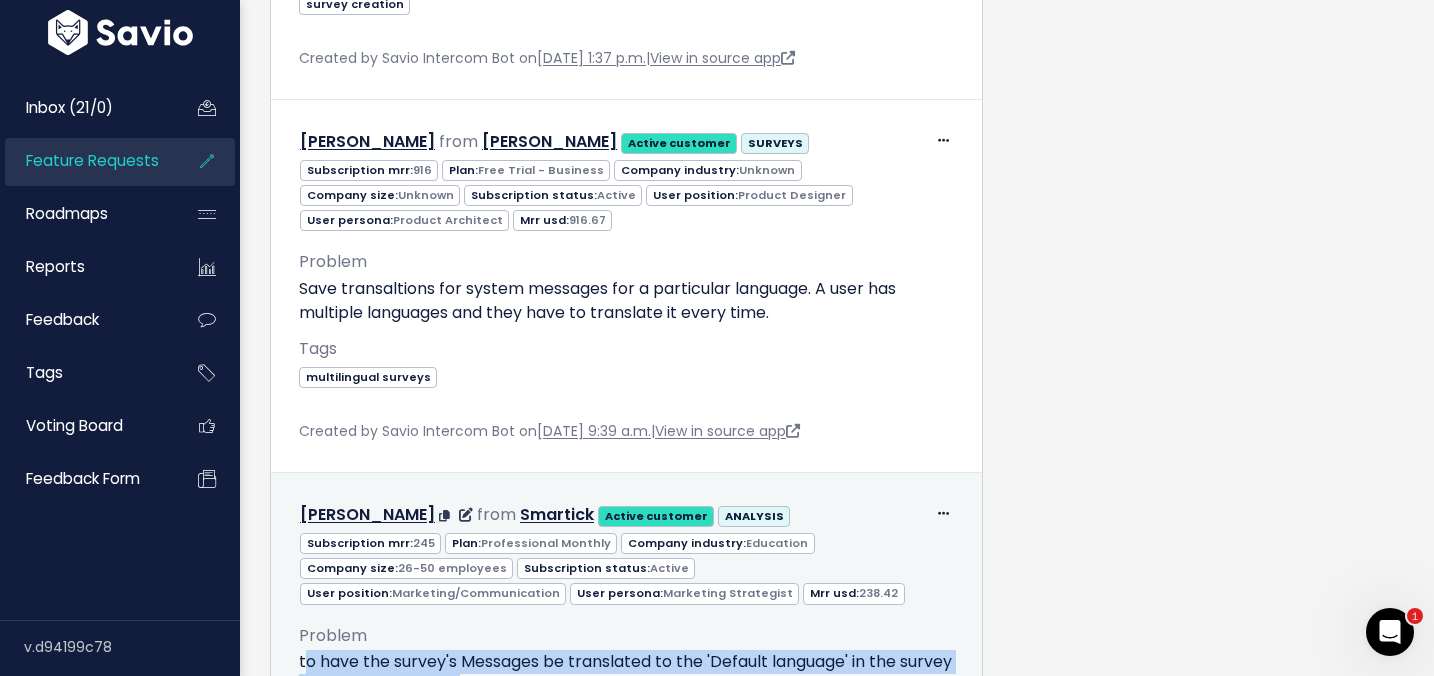 scroll, scrollTop: 1171, scrollLeft: 0, axis: vertical 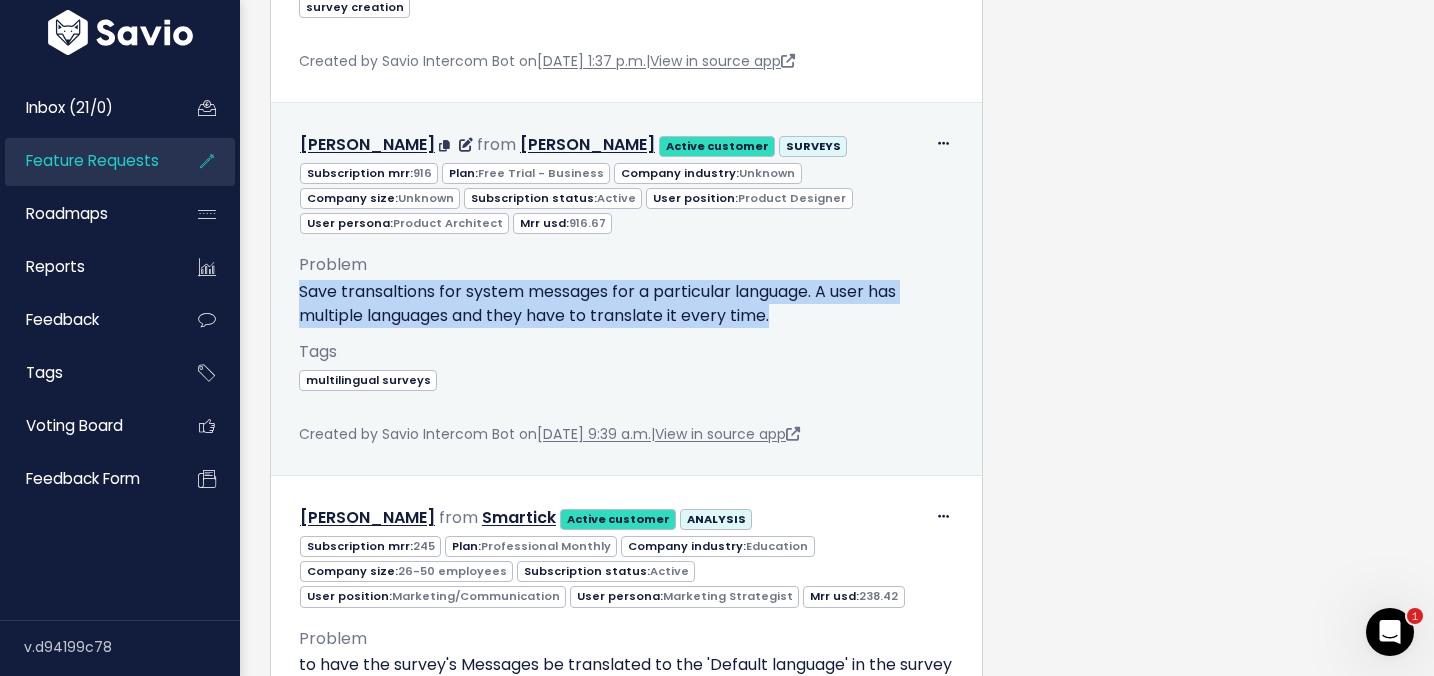drag, startPoint x: 296, startPoint y: 288, endPoint x: 819, endPoint y: 314, distance: 523.6459 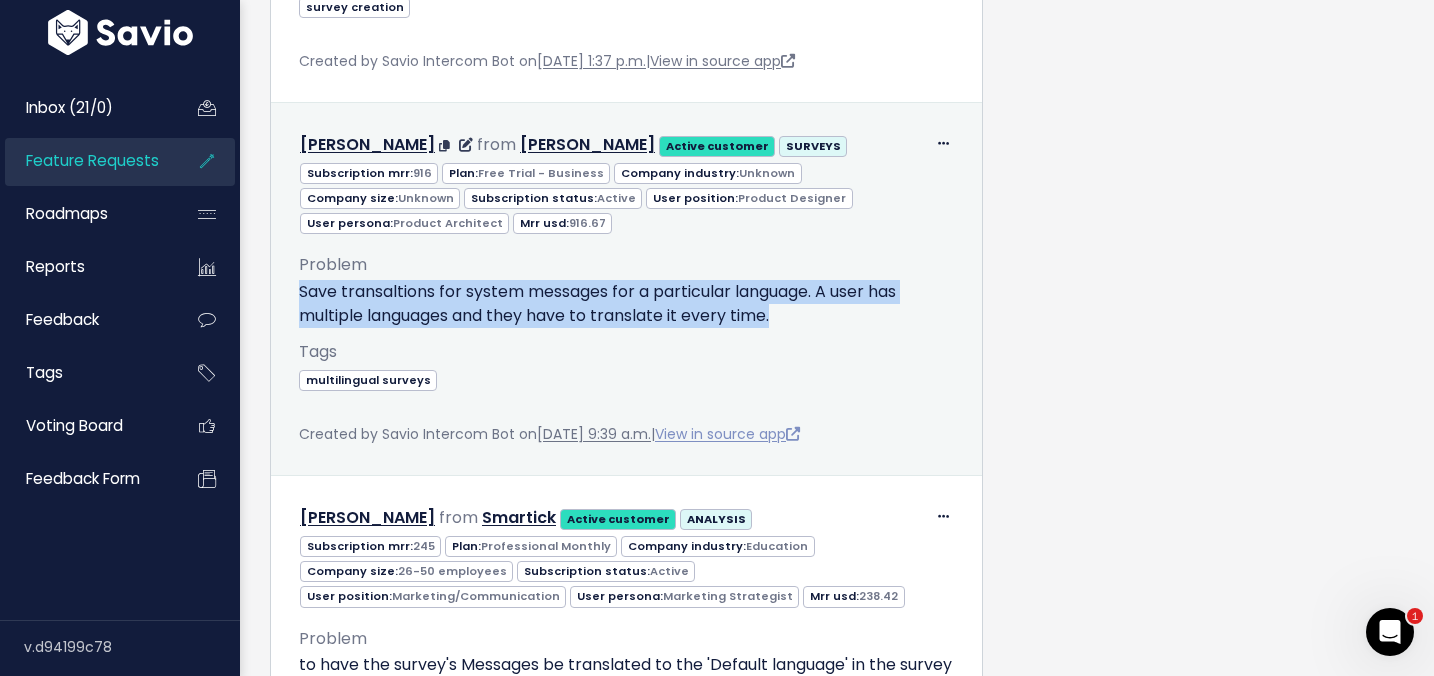 click on "View in source app" at bounding box center (727, 434) 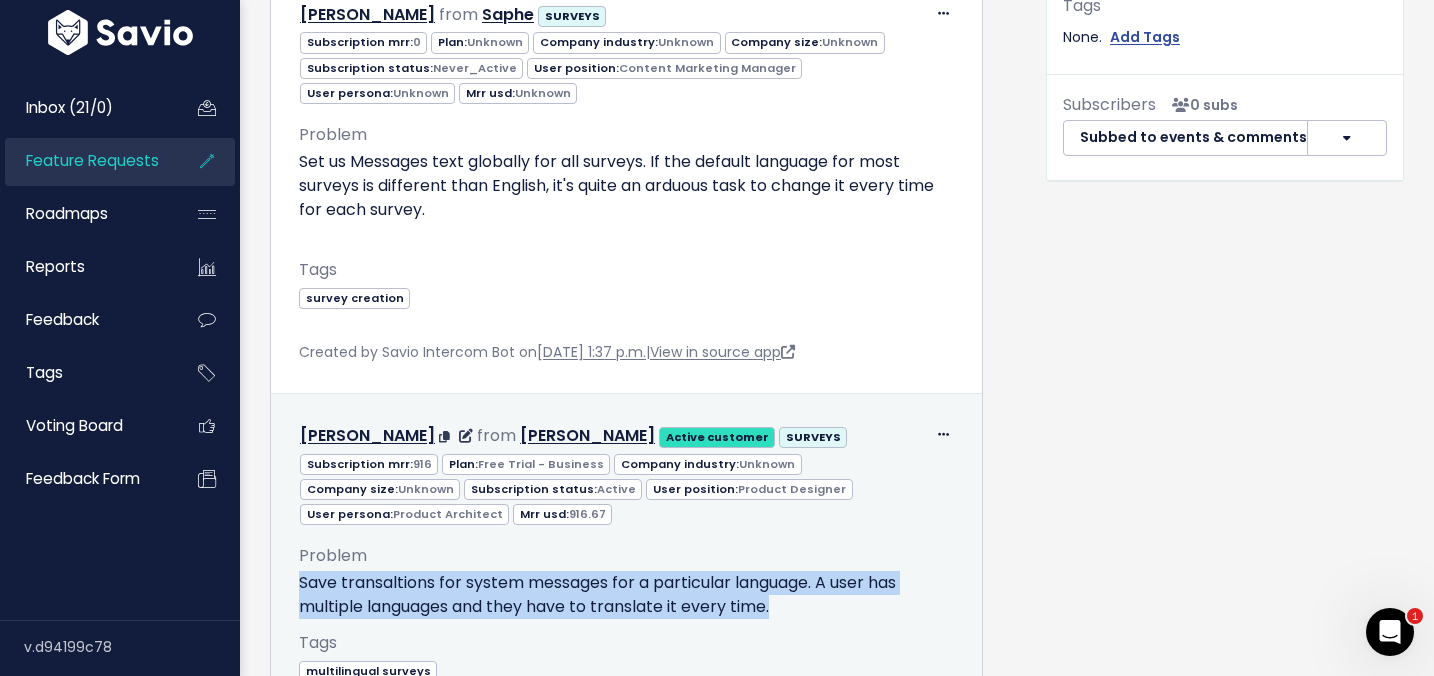 scroll, scrollTop: 841, scrollLeft: 0, axis: vertical 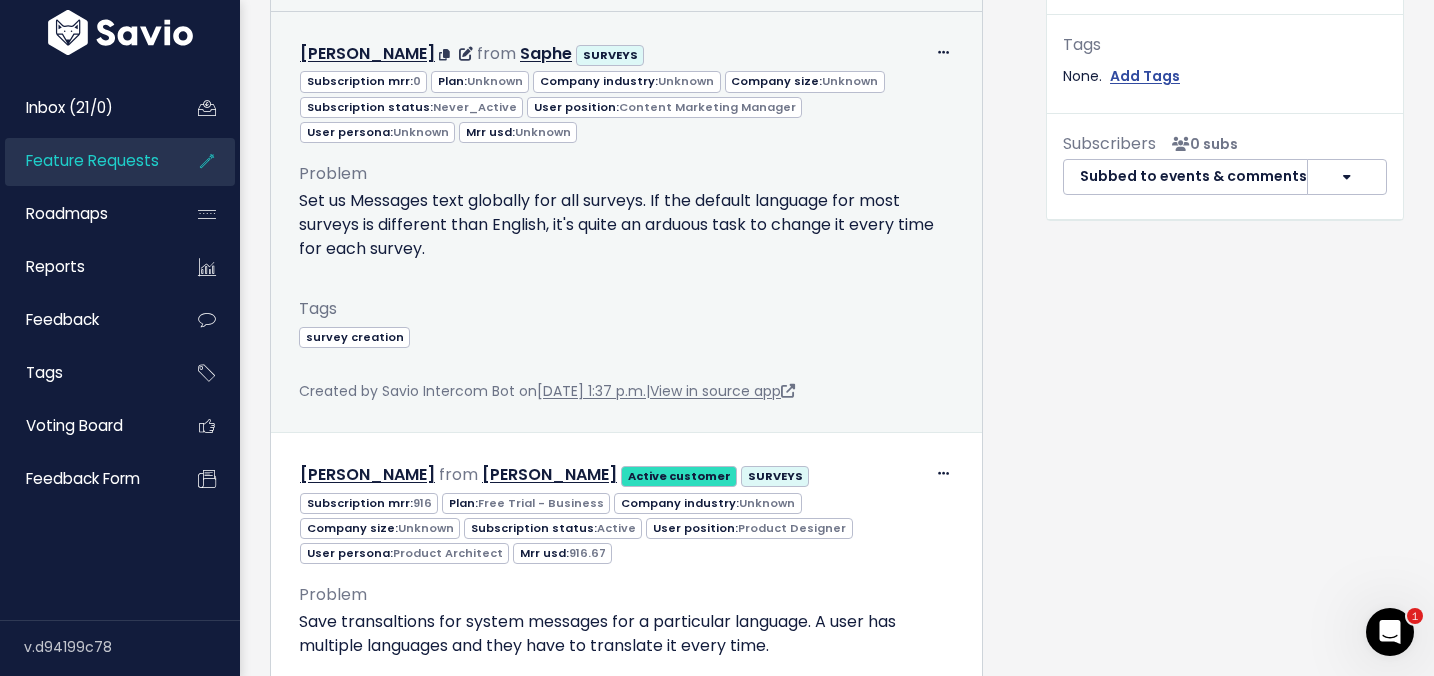 click on "Set us Messages text globally for all surveys. If the default language for most surveys is different than English, it's quite an arduous task to change it every time for each survey.
​" at bounding box center (626, 237) 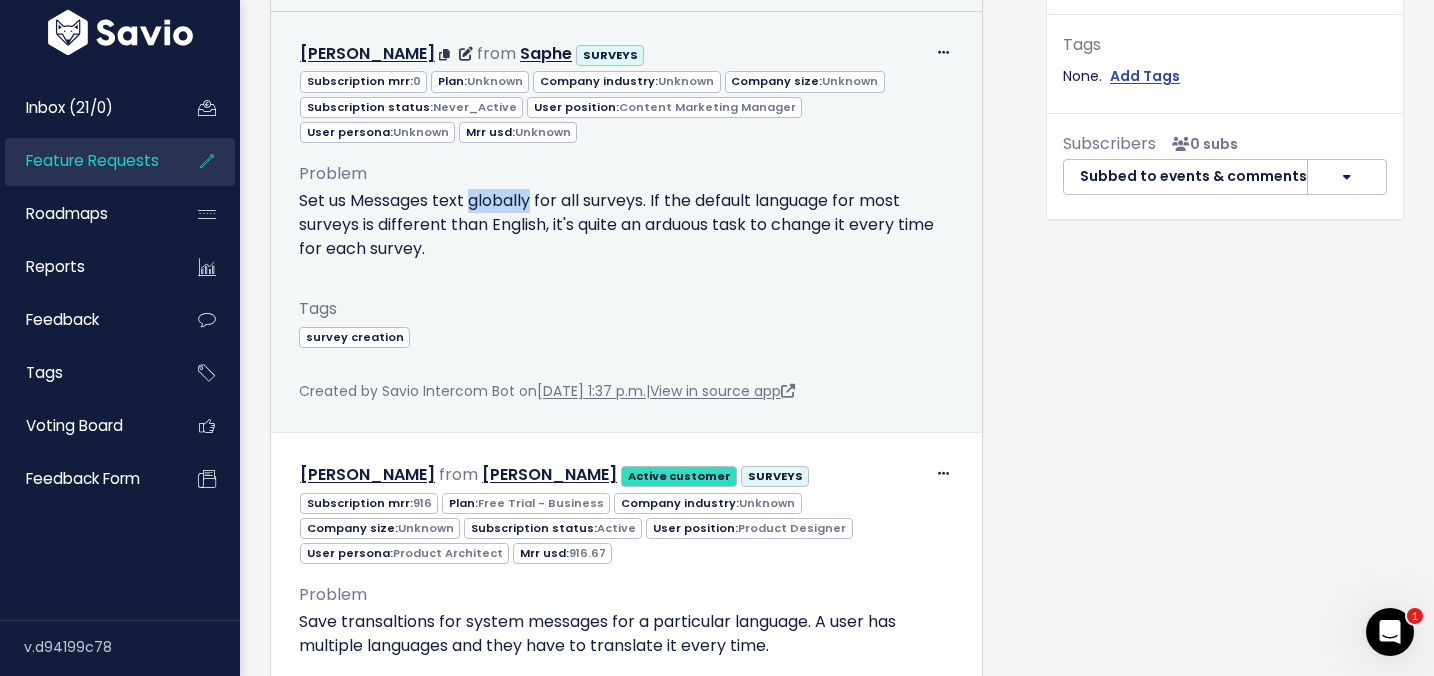 click on "Set us Messages text globally for all surveys. If the default language for most surveys is different than English, it's quite an arduous task to change it every time for each survey.
​" at bounding box center [626, 237] 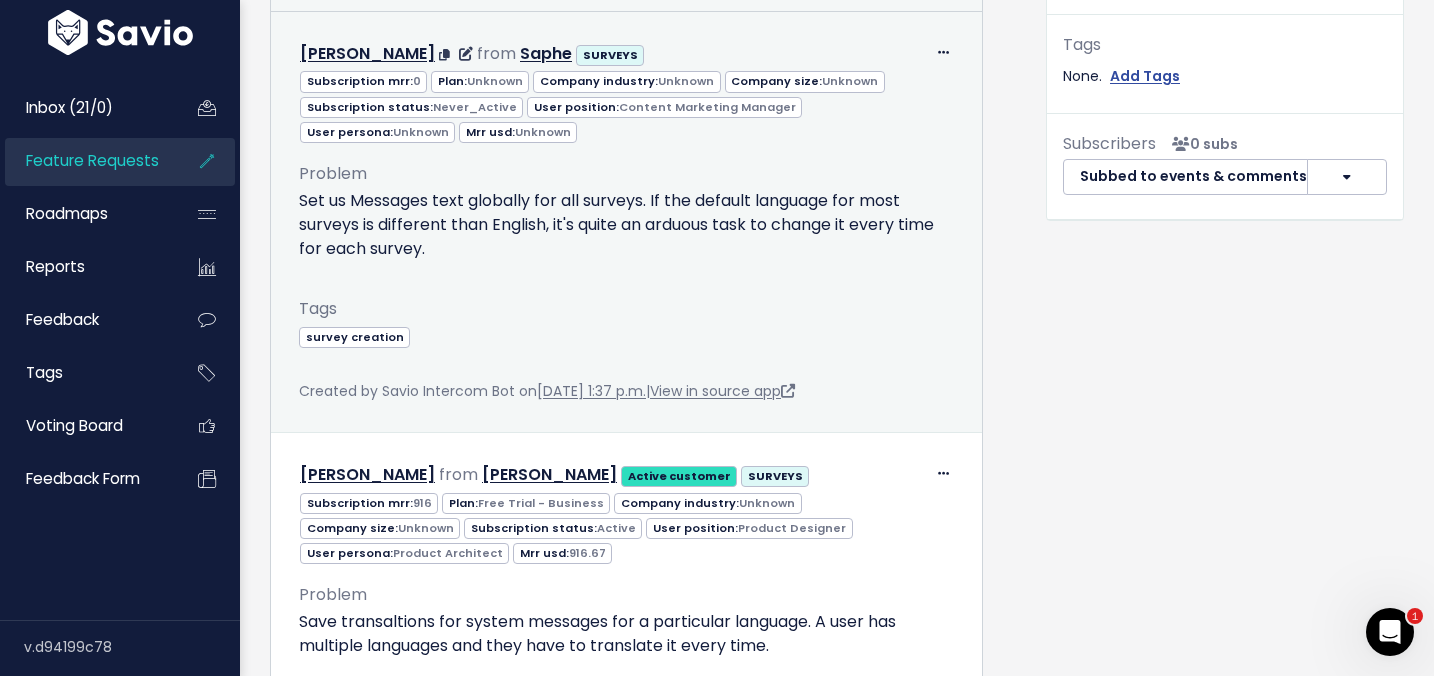click on "Set us Messages text globally for all surveys. If the default language for most surveys is different than English, it's quite an arduous task to change it every time for each survey.
​" at bounding box center (626, 237) 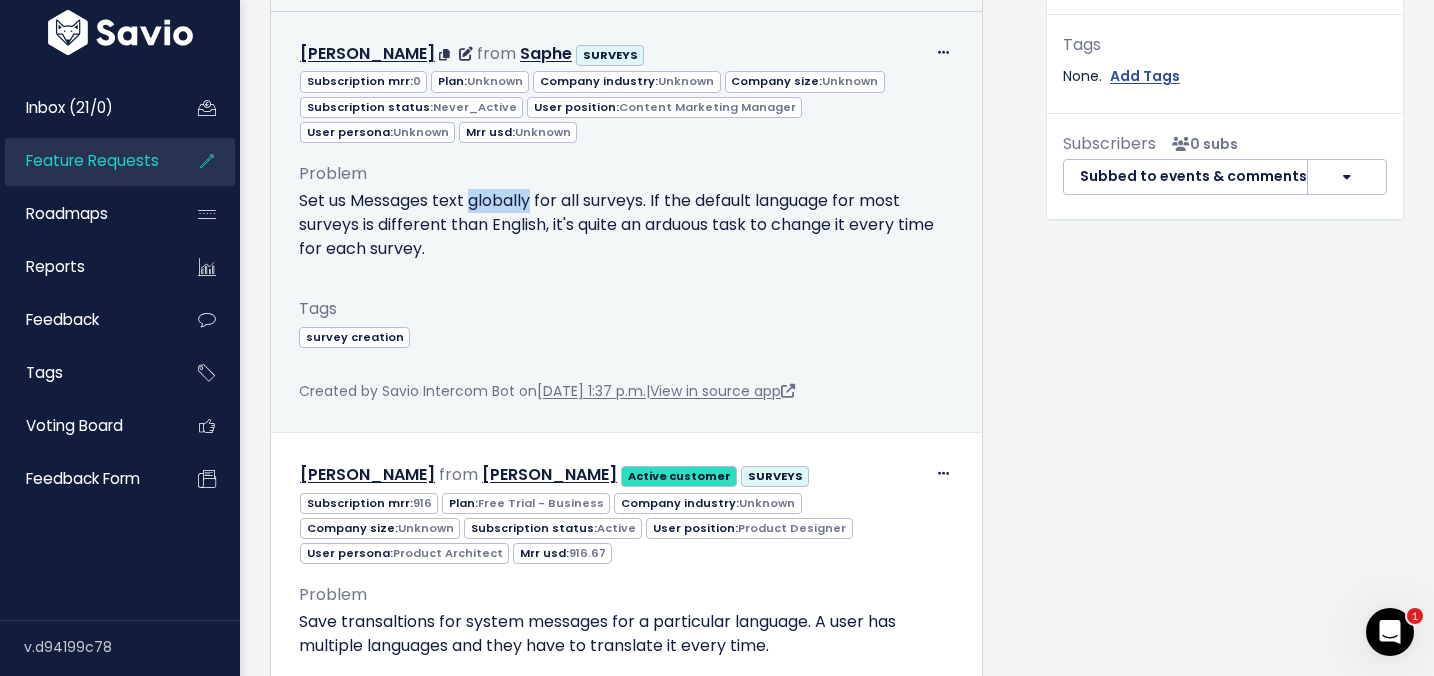 click on "Set us Messages text globally for all surveys. If the default language for most surveys is different than English, it's quite an arduous task to change it every time for each survey.
​" at bounding box center (626, 237) 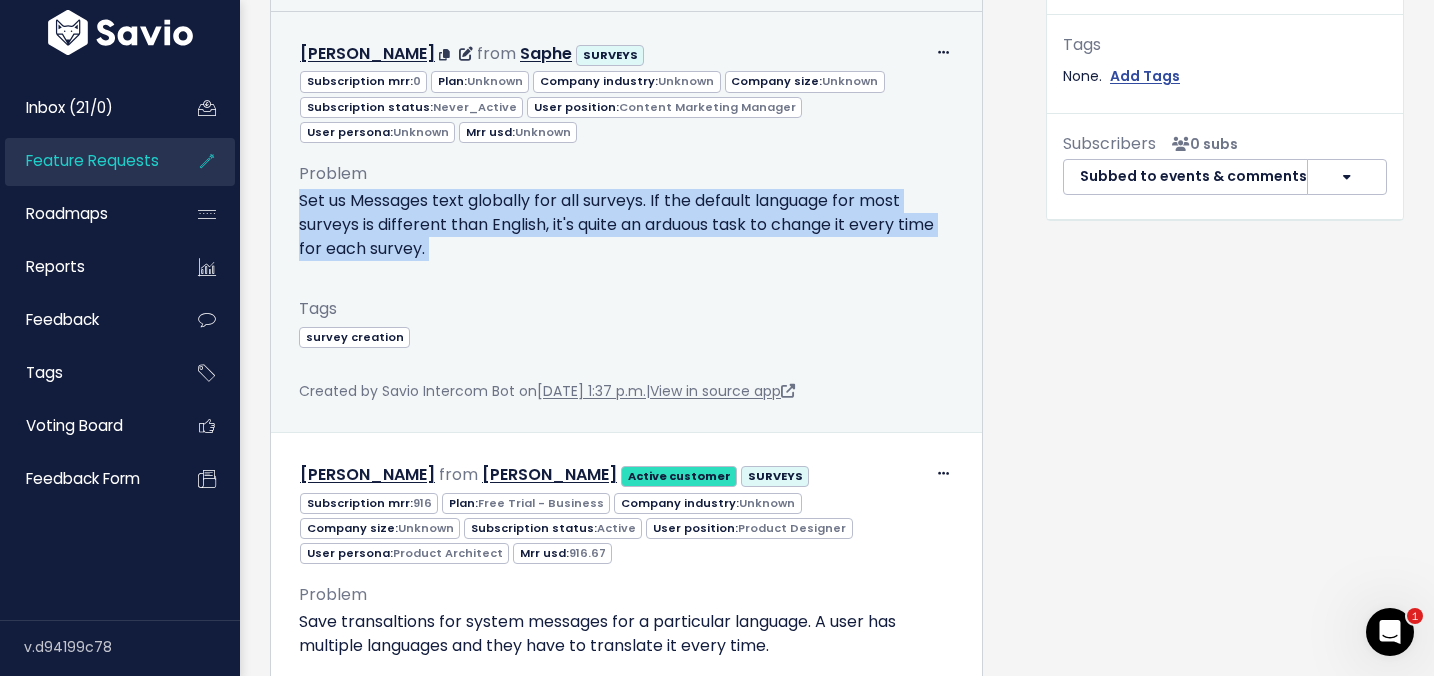 click on "Set us Messages text globally for all surveys. If the default language for most surveys is different than English, it's quite an arduous task to change it every time for each survey.
​" at bounding box center [626, 237] 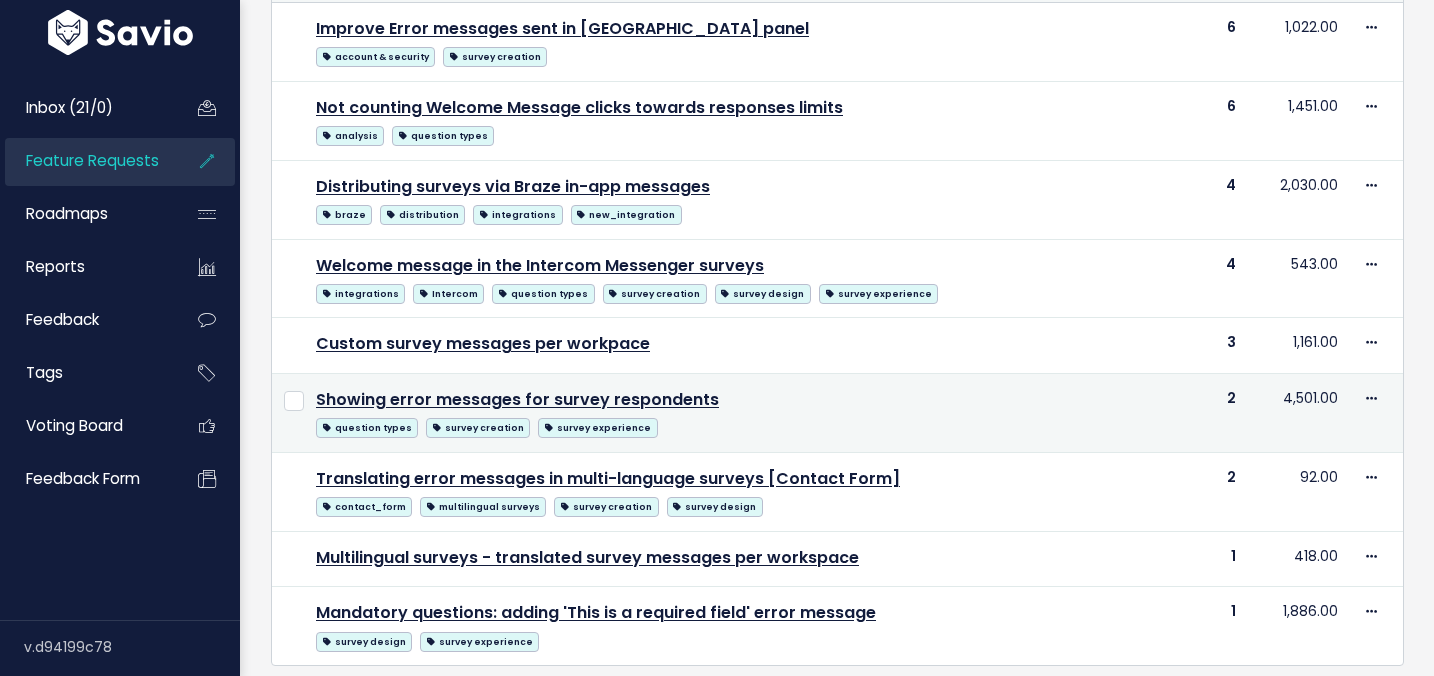 scroll, scrollTop: 342, scrollLeft: 0, axis: vertical 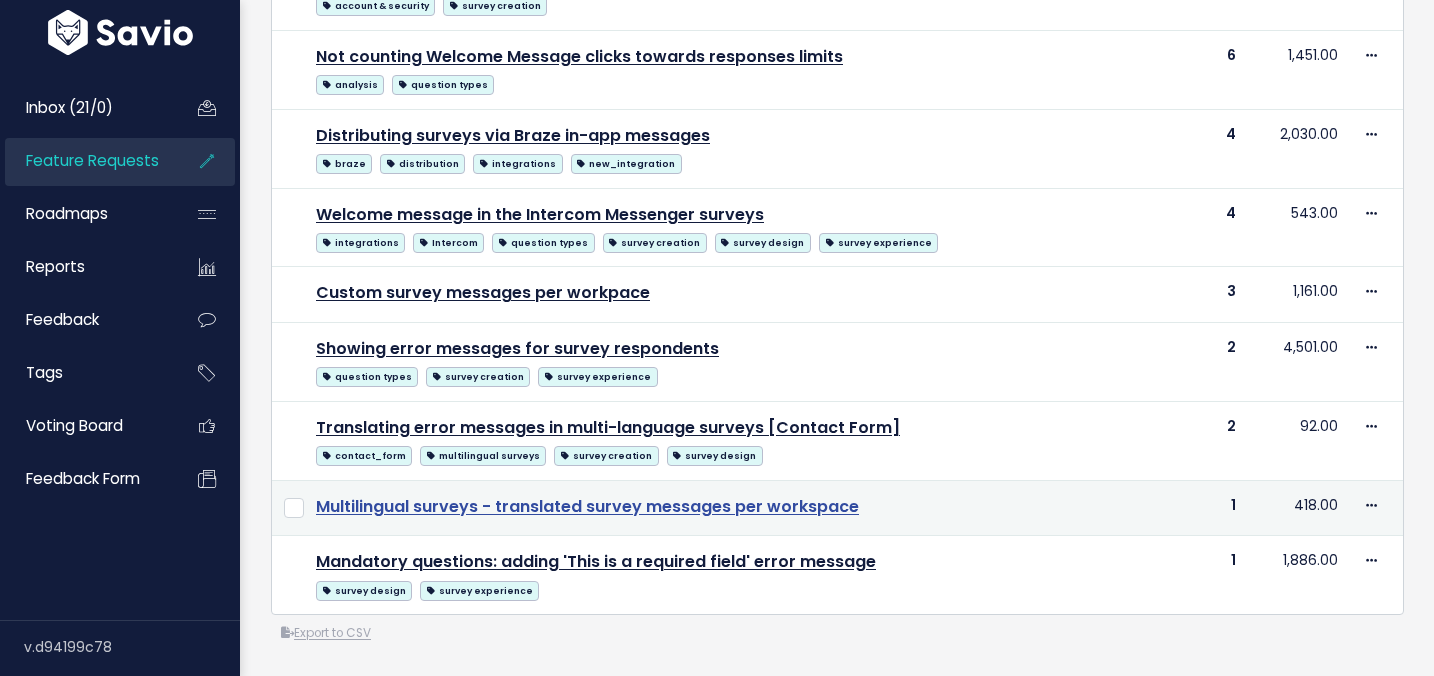 click on "Multilingual surveys - translated survey messages per workspace" at bounding box center [587, 506] 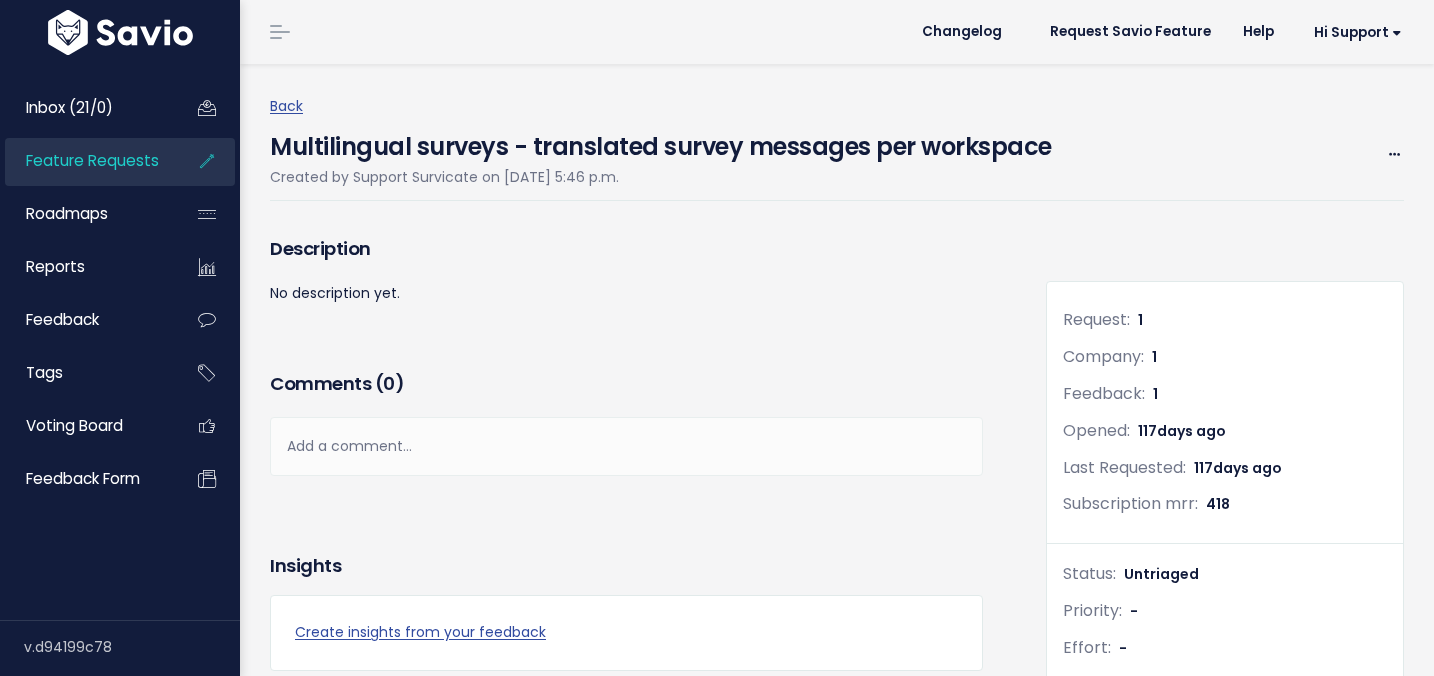 scroll, scrollTop: 578, scrollLeft: 0, axis: vertical 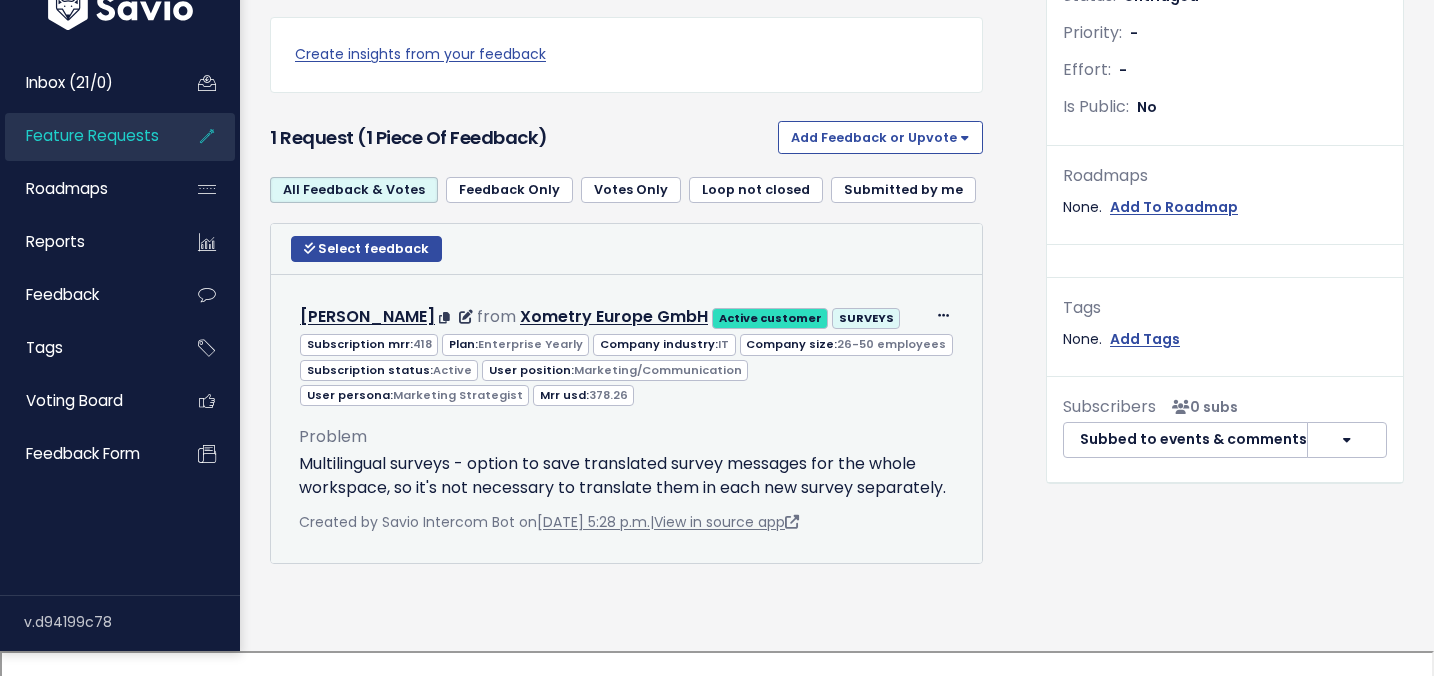 click on "Multilingual surveys - option to save translated survey messages for the whole workspace, so it's not necessary to translate them in each new survey separately." at bounding box center (626, 476) 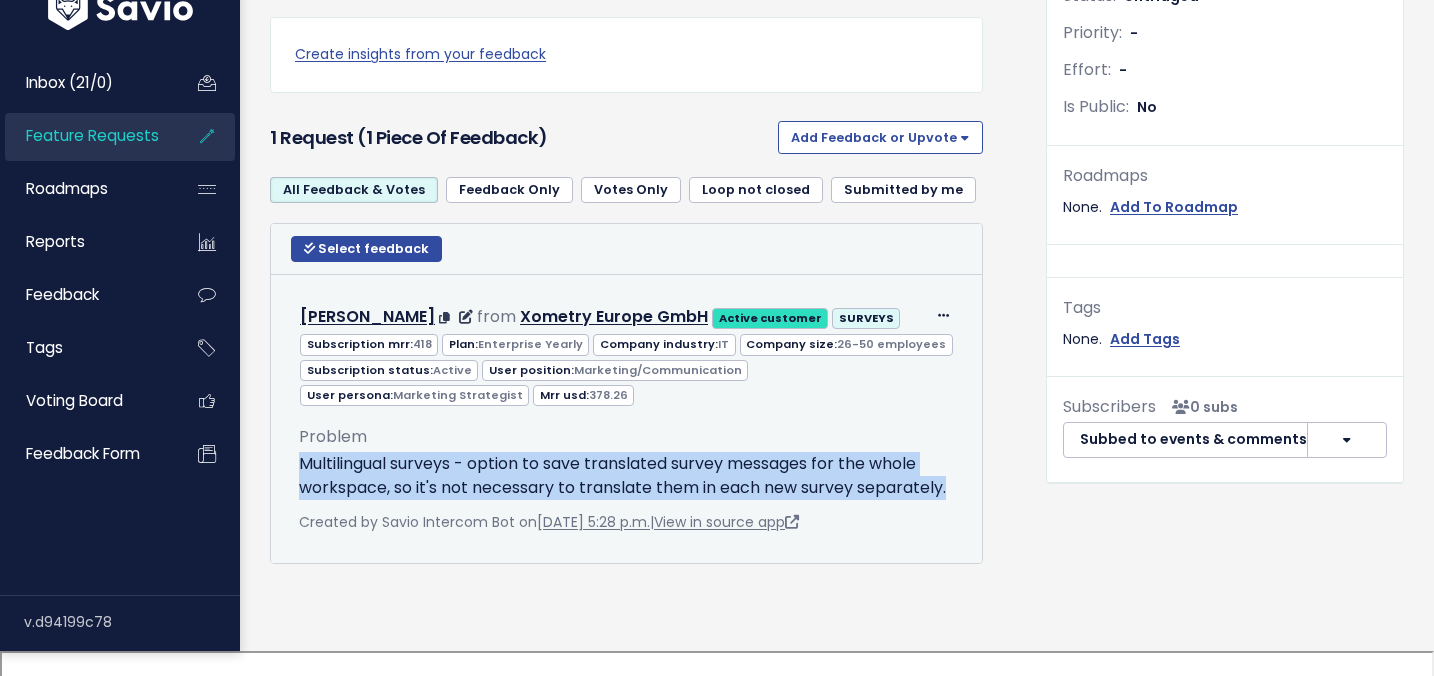 click on "Multilingual surveys - option to save translated survey messages for the whole workspace, so it's not necessary to translate them in each new survey separately." at bounding box center (626, 476) 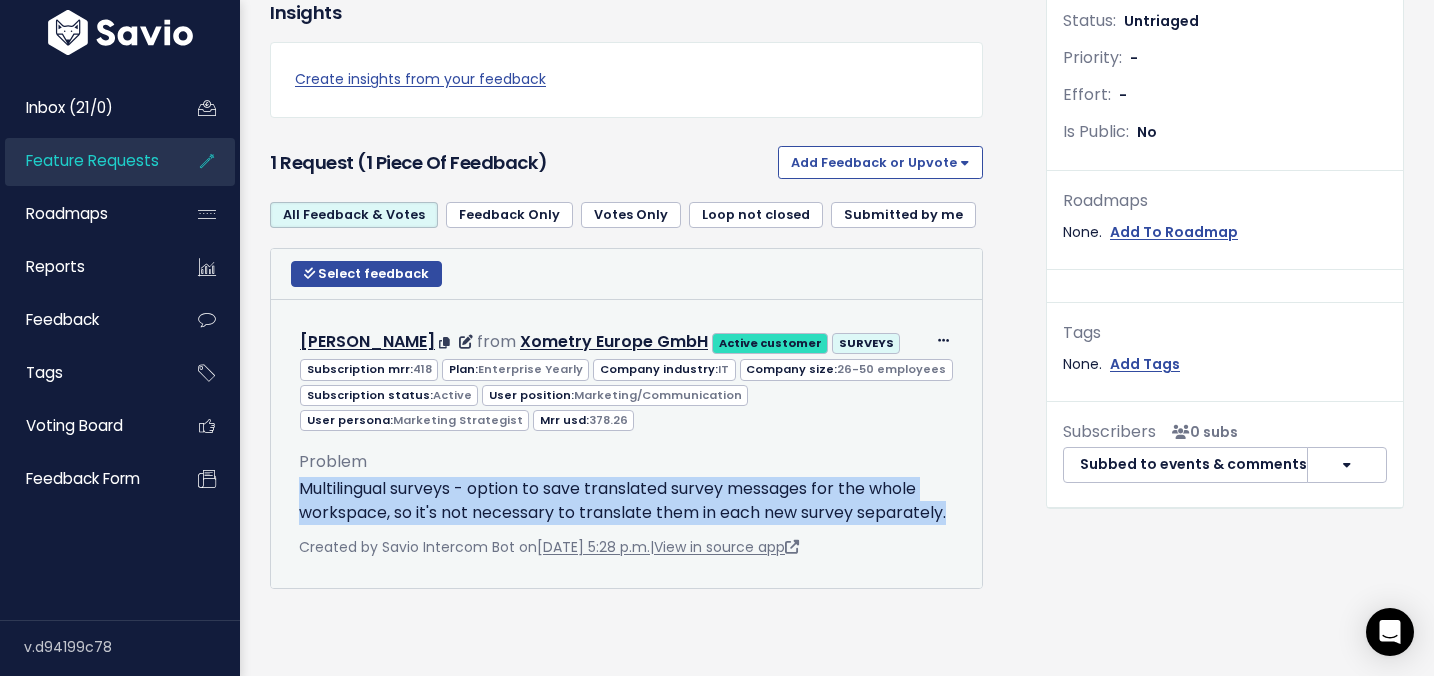 scroll, scrollTop: 578, scrollLeft: 0, axis: vertical 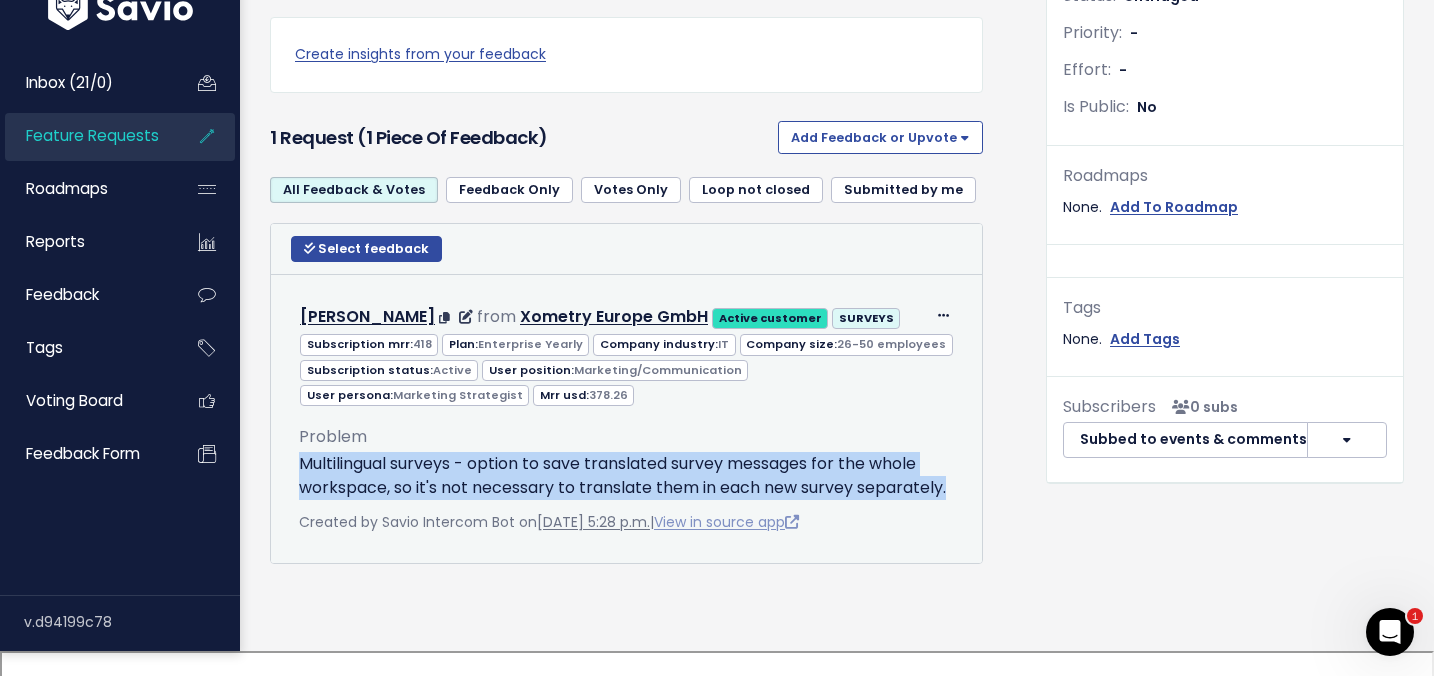 click on "View in source app" at bounding box center (726, 522) 